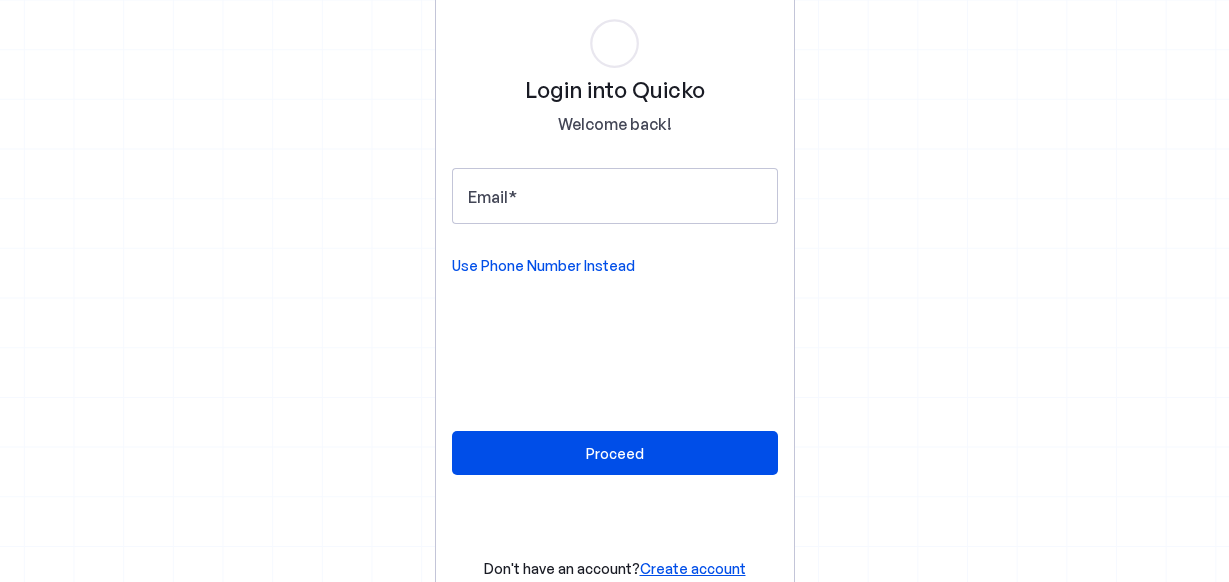 scroll, scrollTop: 0, scrollLeft: 0, axis: both 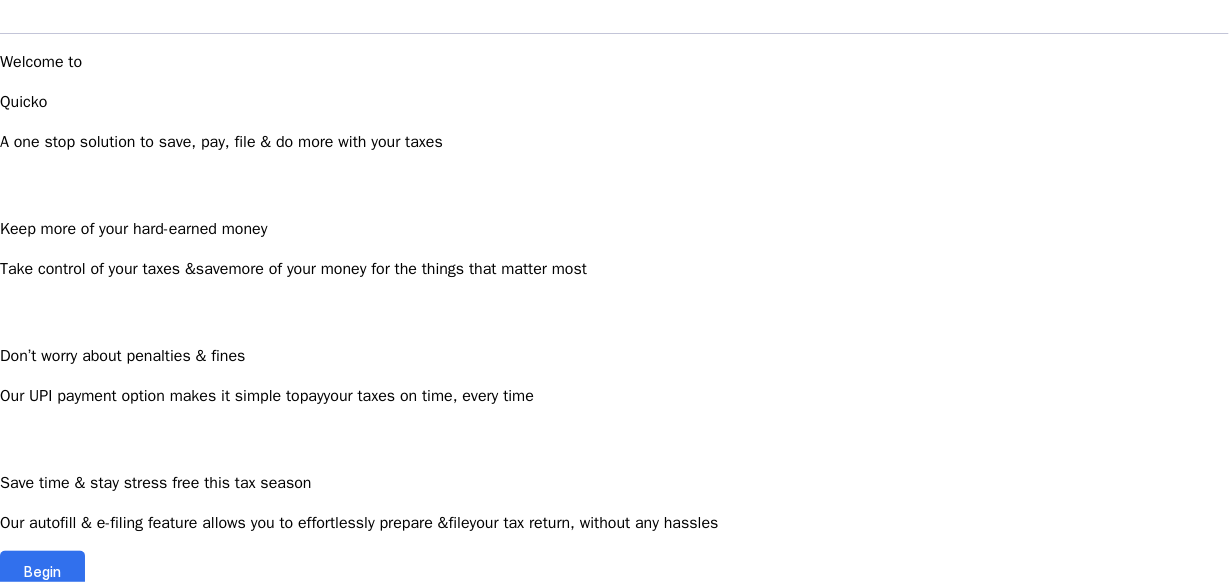 click on "Begin" at bounding box center (42, 571) 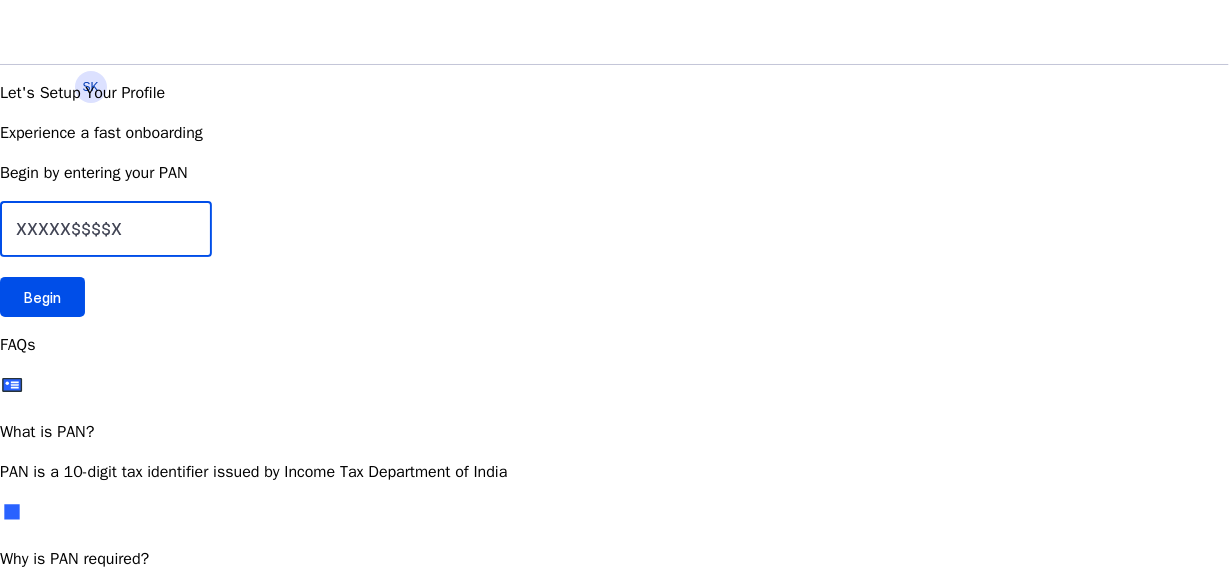 click at bounding box center [106, 229] 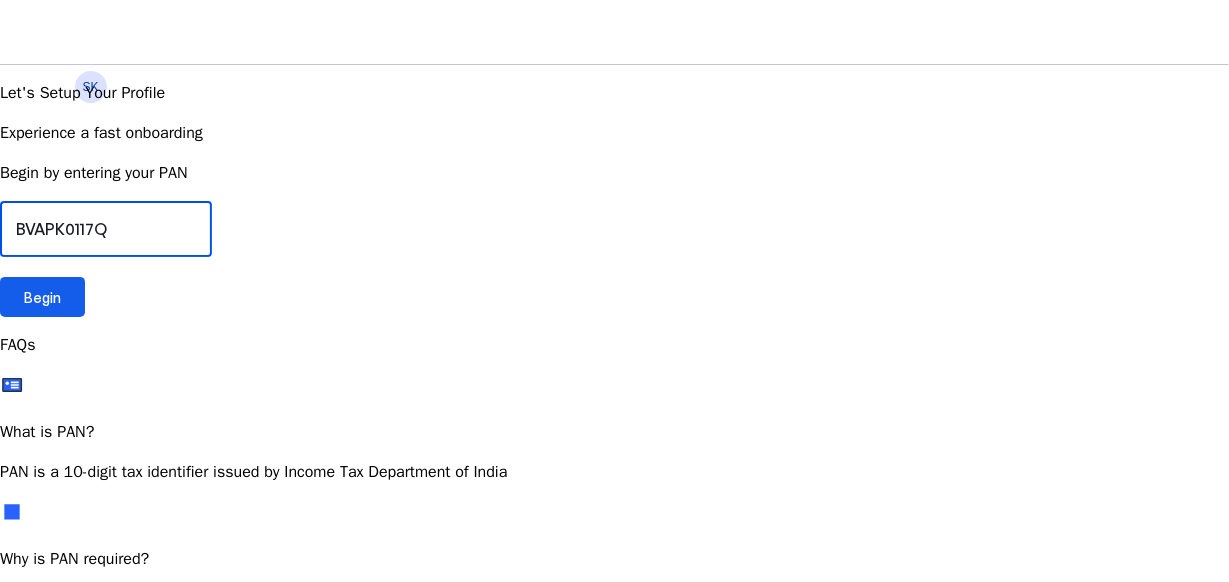 type on "BVAPK0117Q" 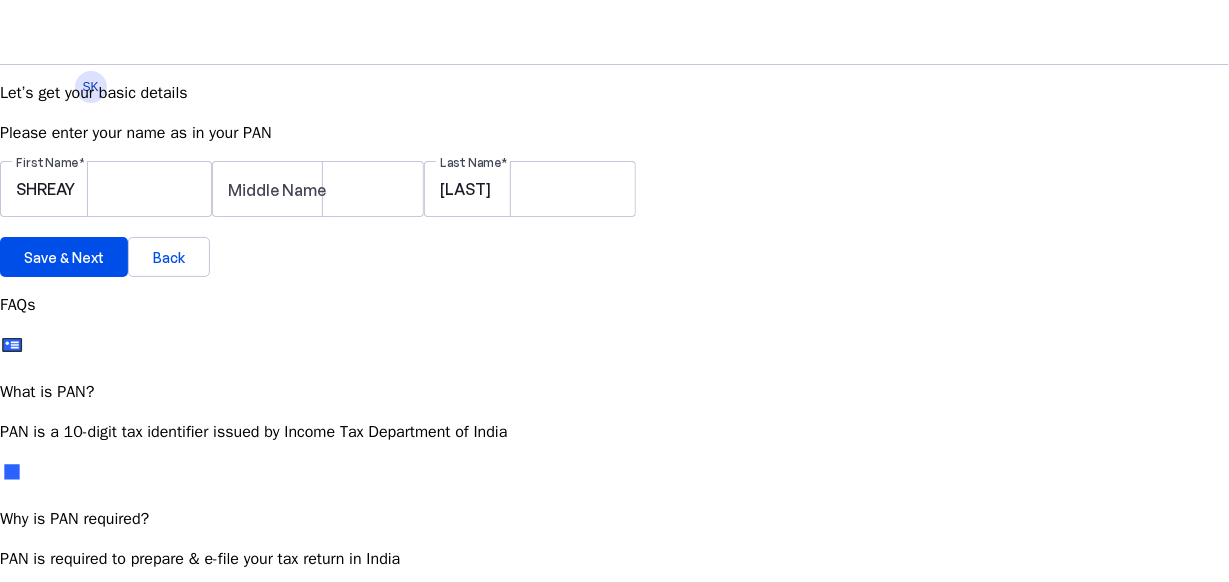 scroll, scrollTop: 14, scrollLeft: 0, axis: vertical 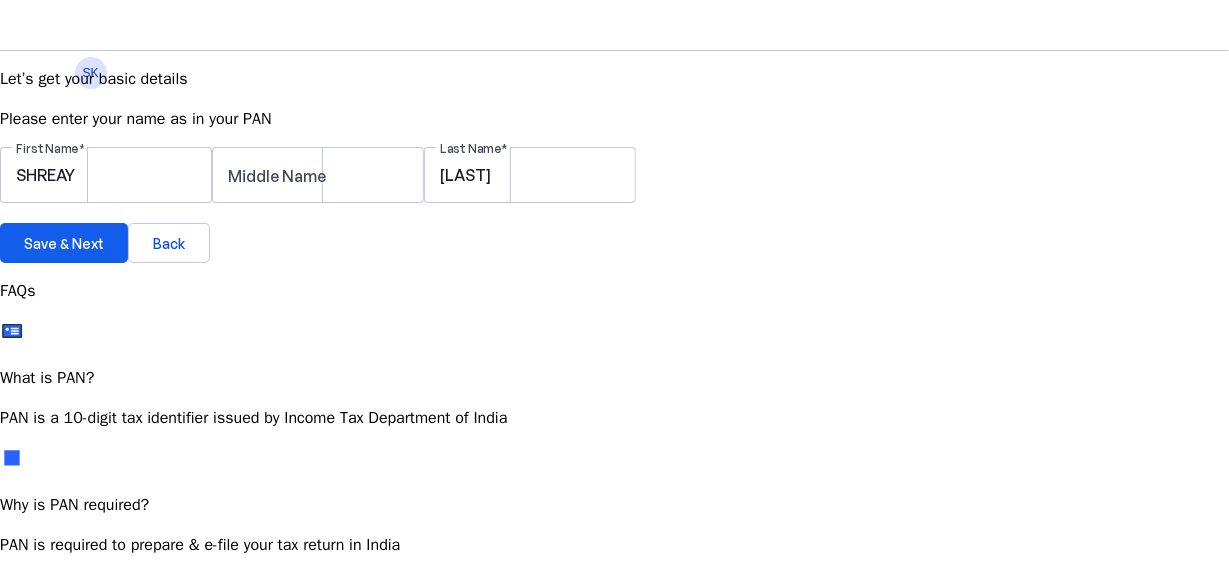 click on "Save & Next" at bounding box center [64, 243] 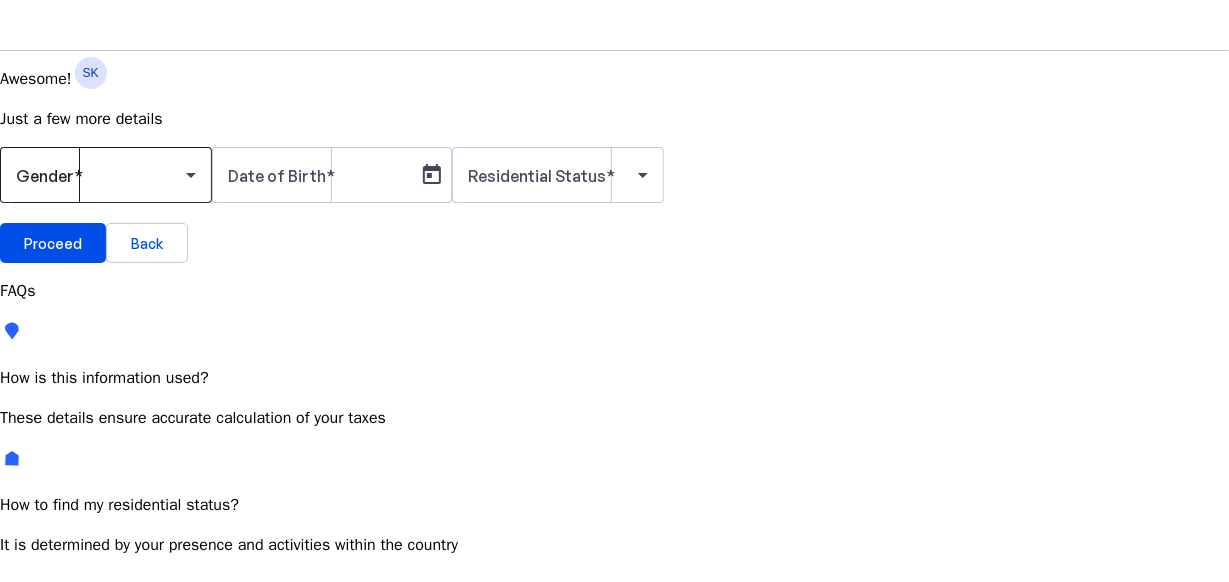 click at bounding box center [106, 175] 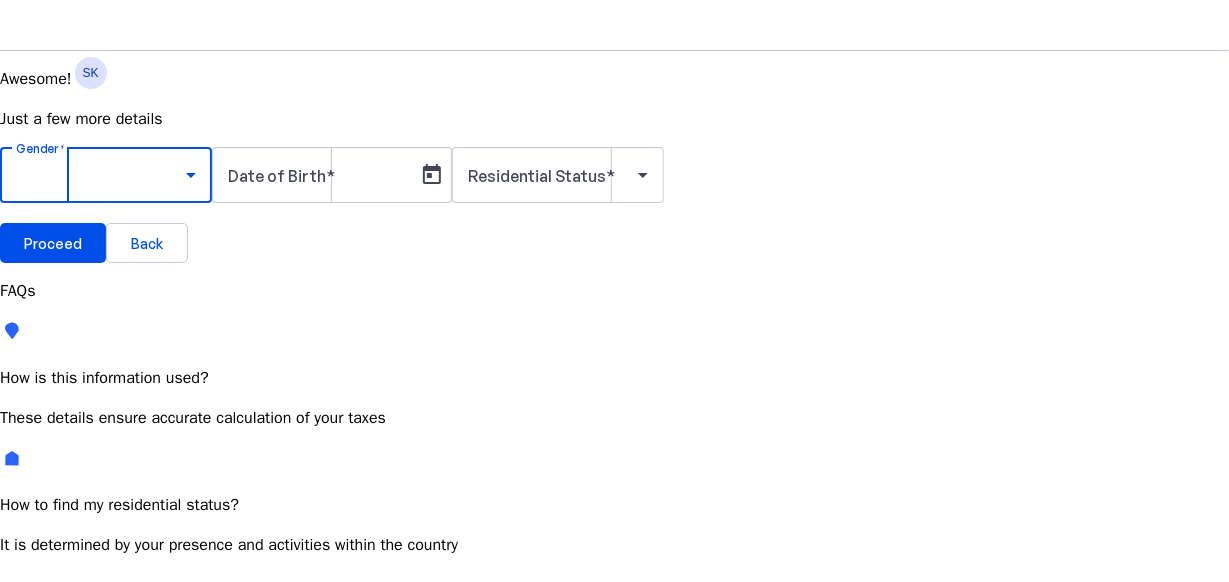 click on "Male" at bounding box center (154, 732) 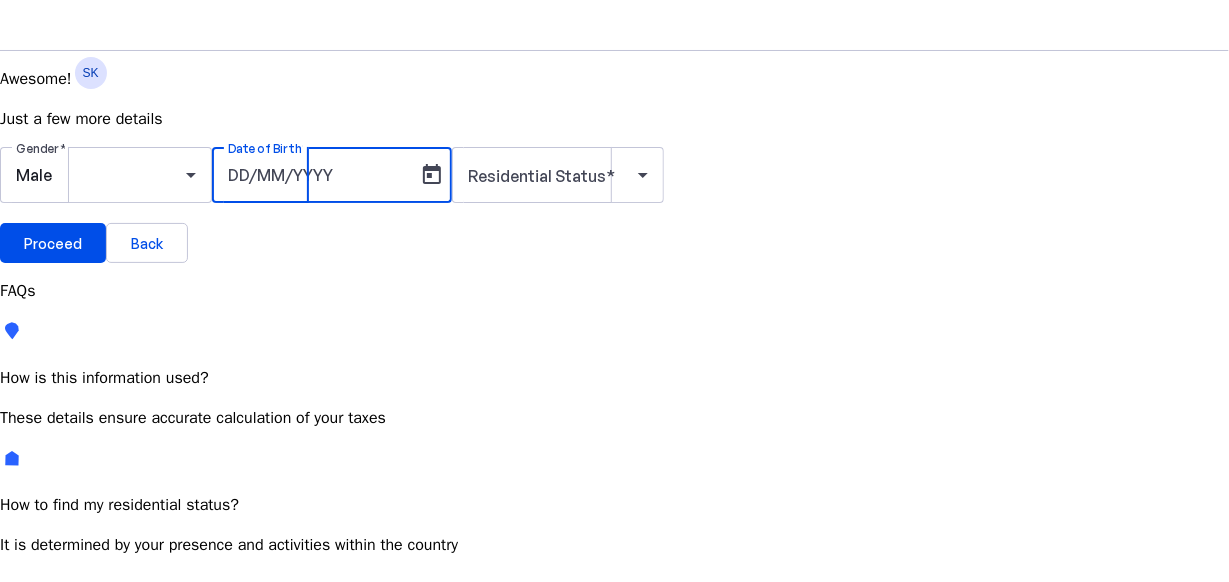 click on "Date of Birth" at bounding box center [318, 175] 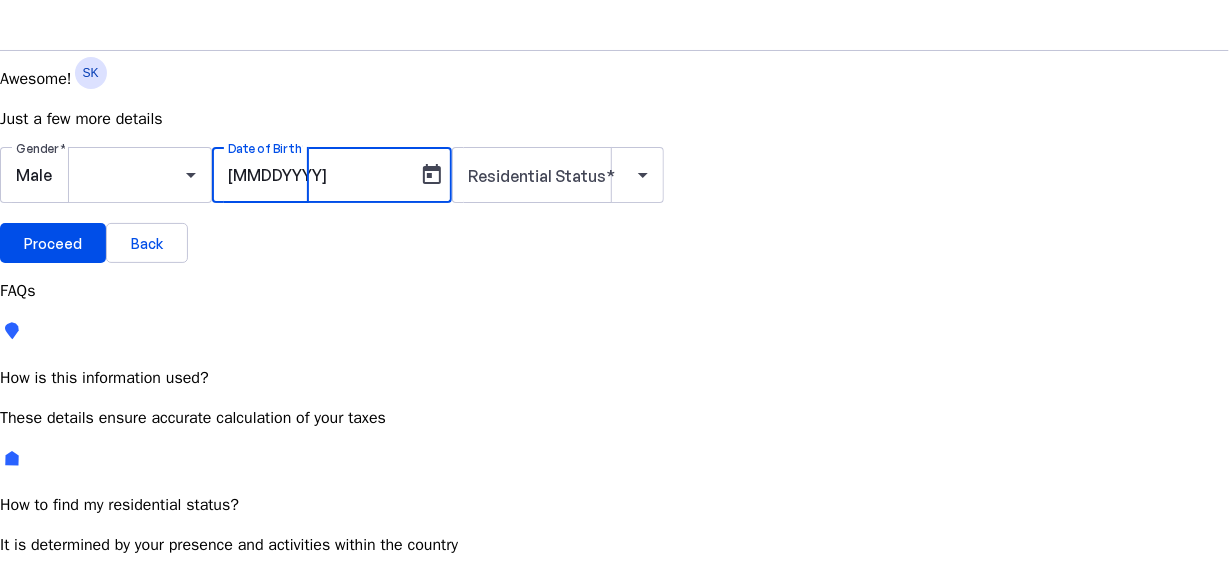 type on "[MMDDYYYY]" 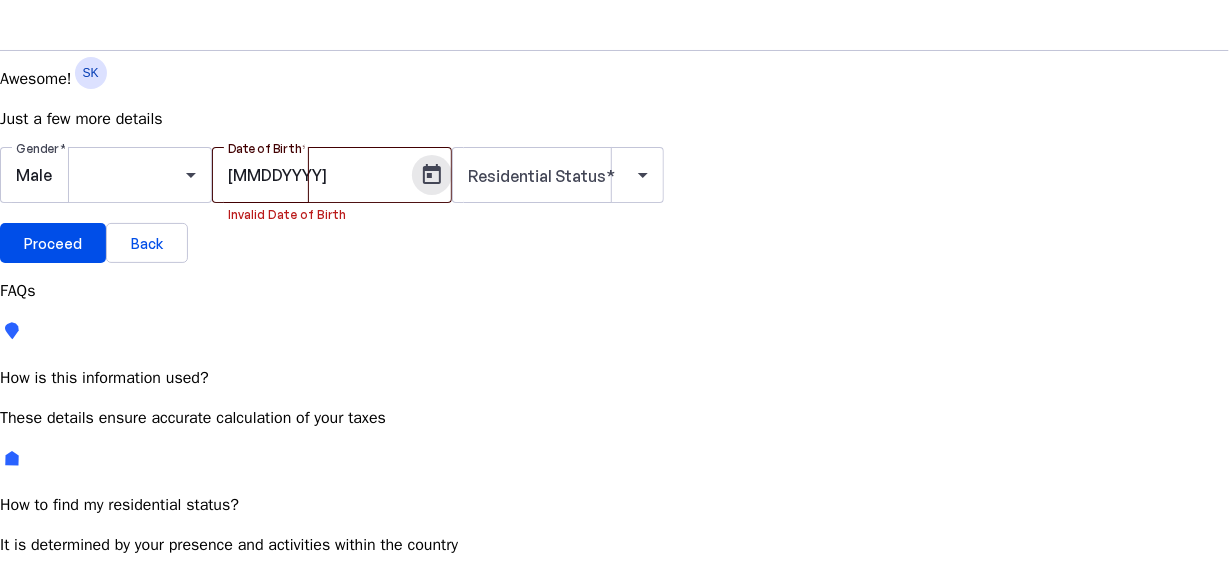 click on "[MMDDYYYY]" at bounding box center [318, 175] 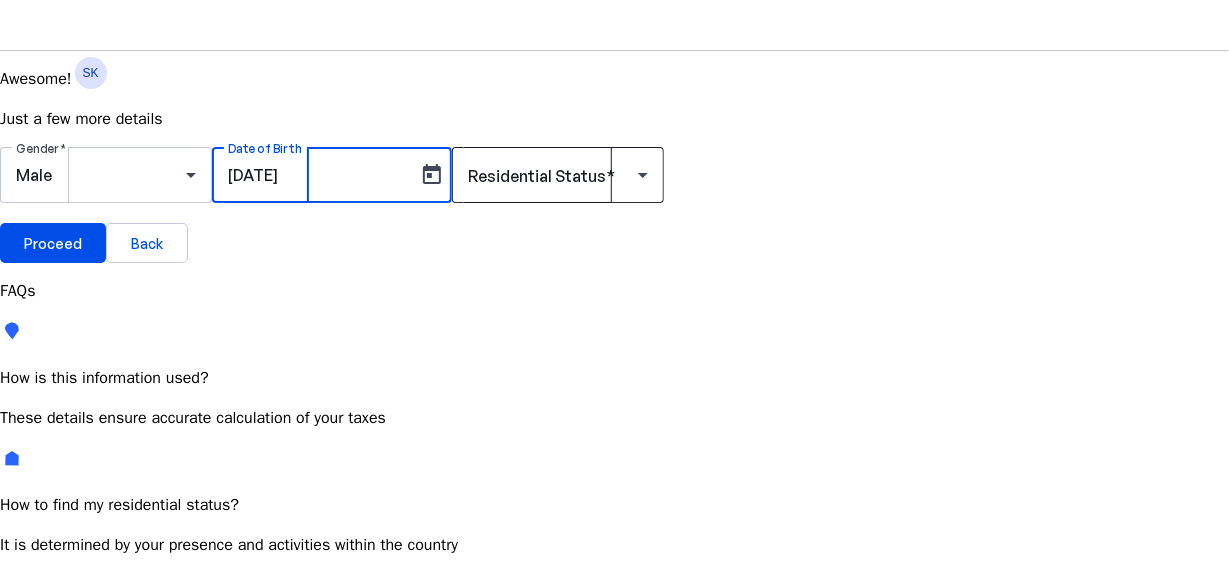 type on "[DATE]" 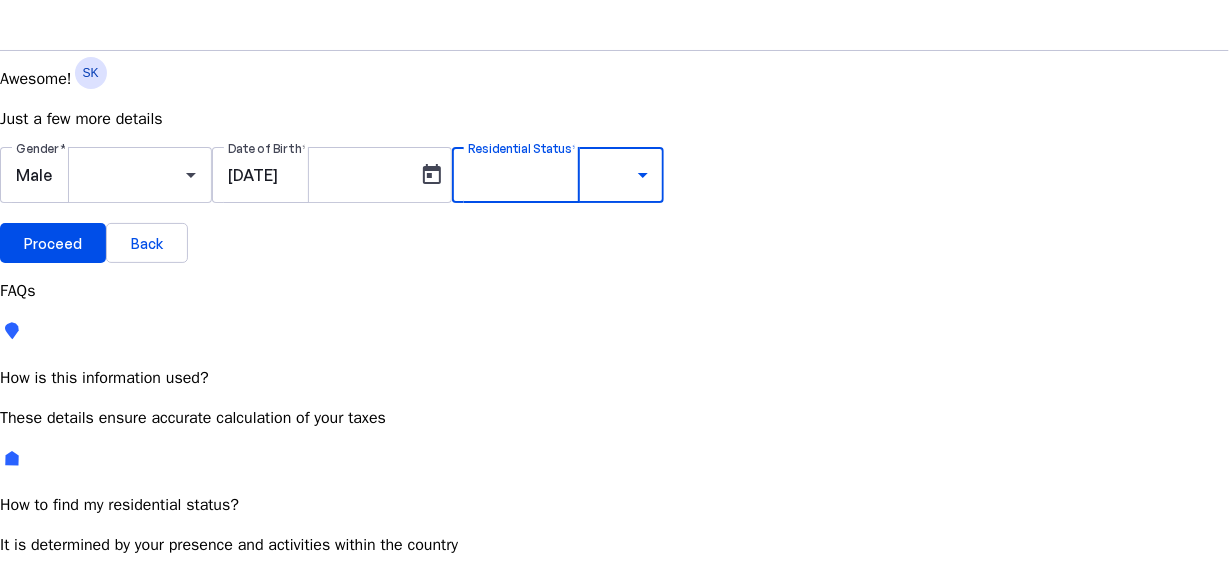 click on "Resident Most Common" at bounding box center (72, 752) 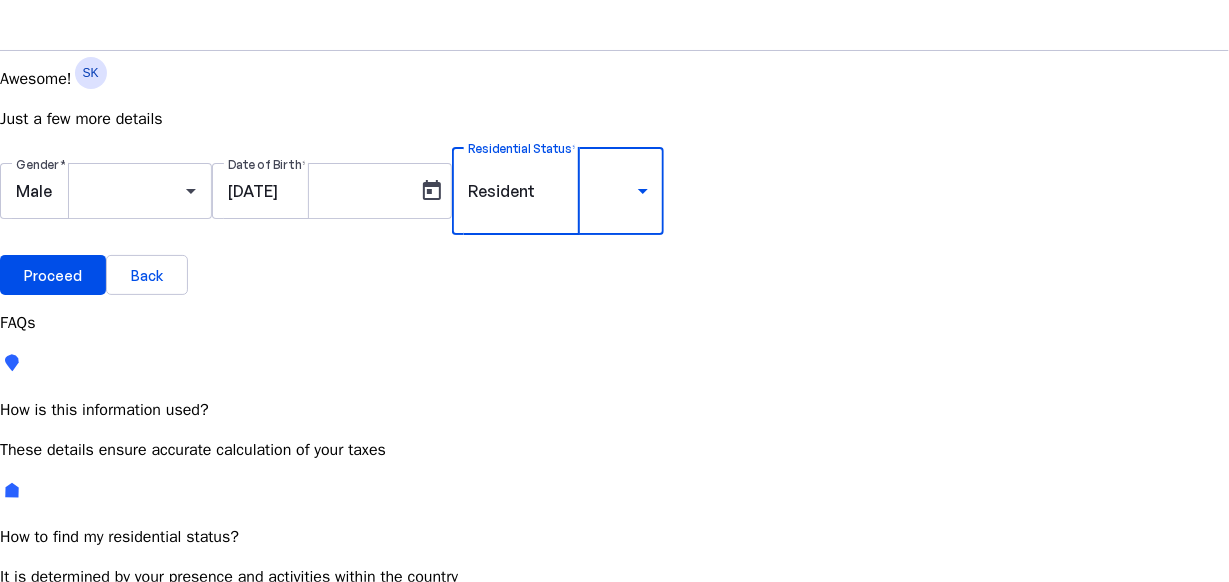 scroll, scrollTop: 19, scrollLeft: 0, axis: vertical 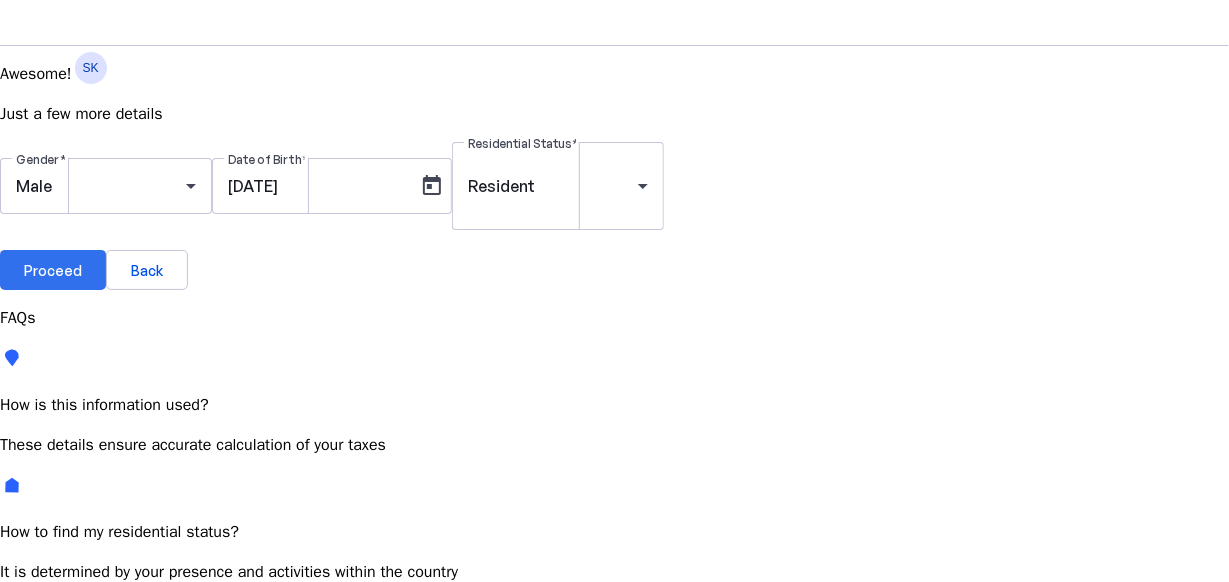 click on "Proceed" at bounding box center (53, 270) 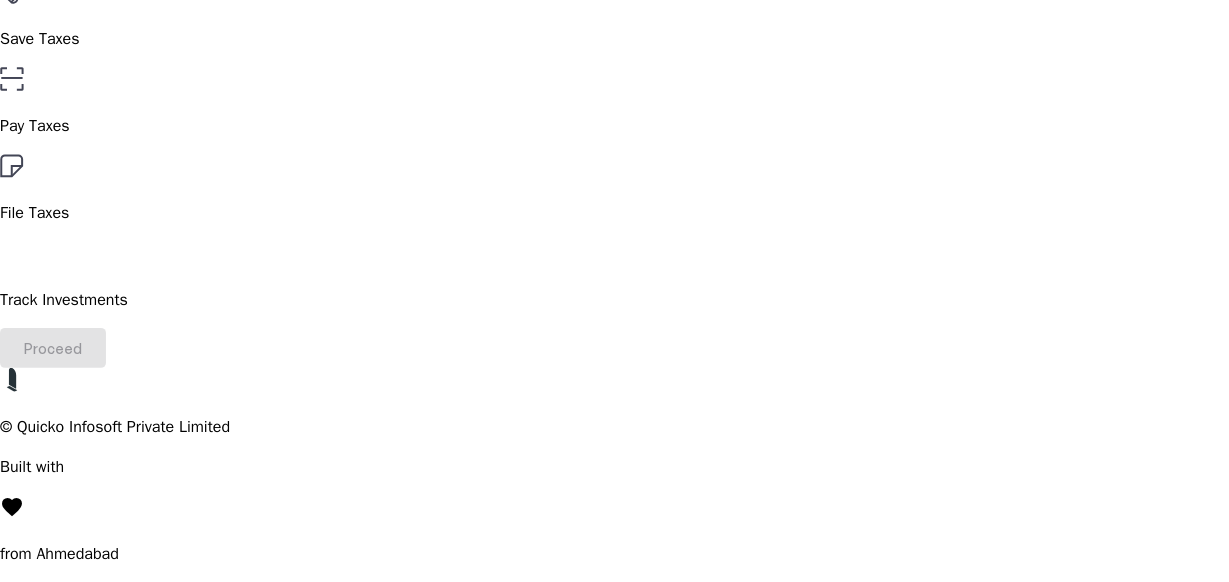 scroll, scrollTop: 236, scrollLeft: 0, axis: vertical 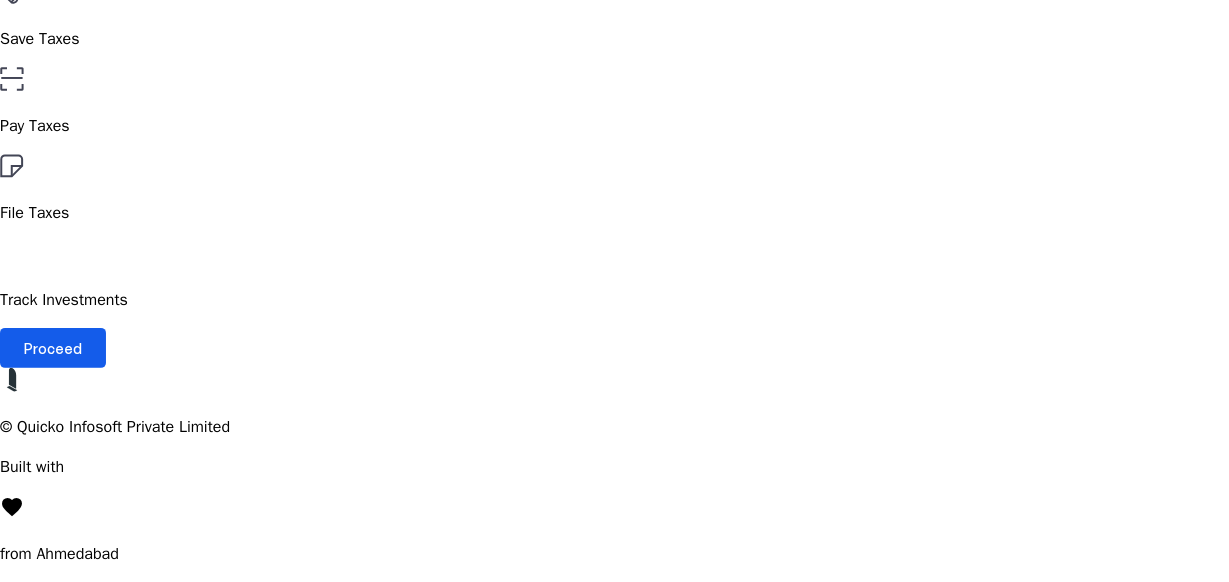 click on "Proceed" at bounding box center (53, 348) 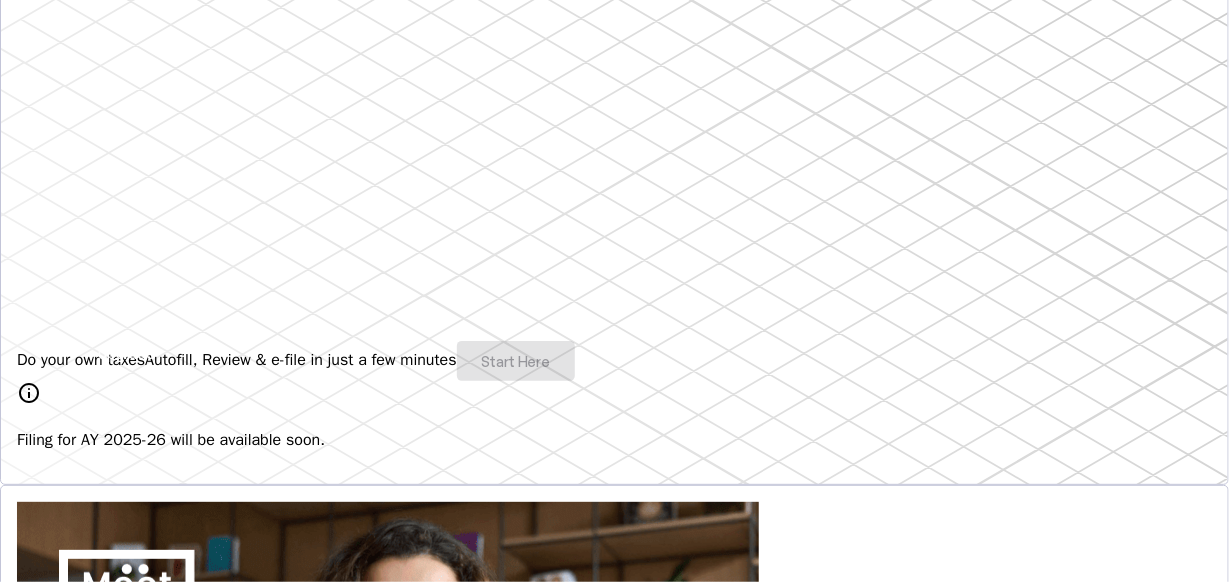scroll, scrollTop: 273, scrollLeft: 0, axis: vertical 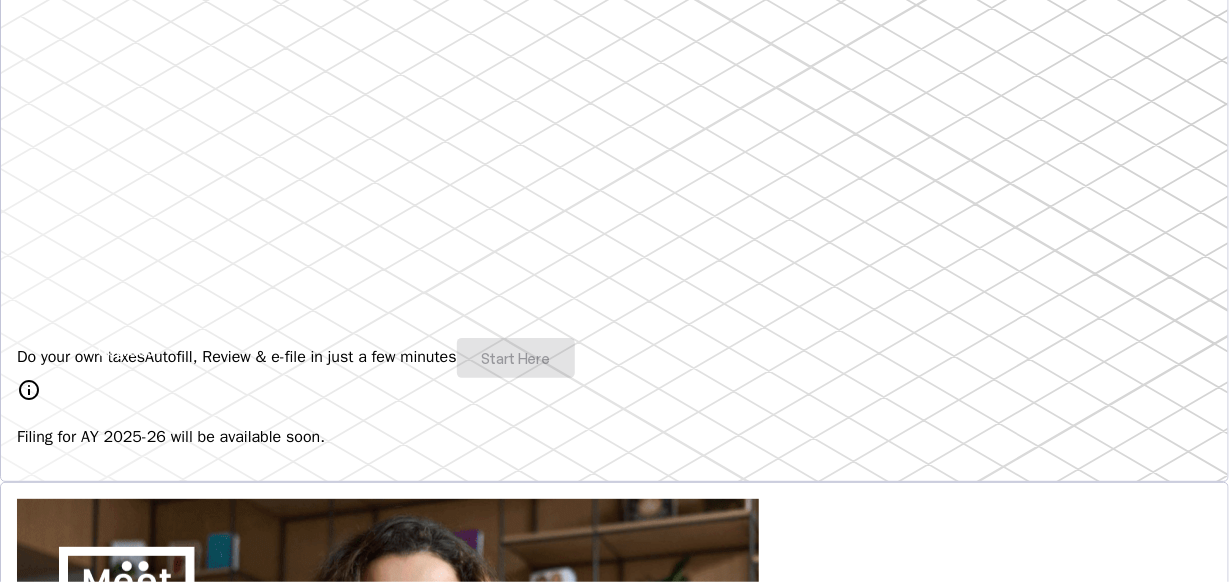 click on "Do your own taxes   Autofill, Review & e-file in just a few minutes   Start Here" at bounding box center (614, 358) 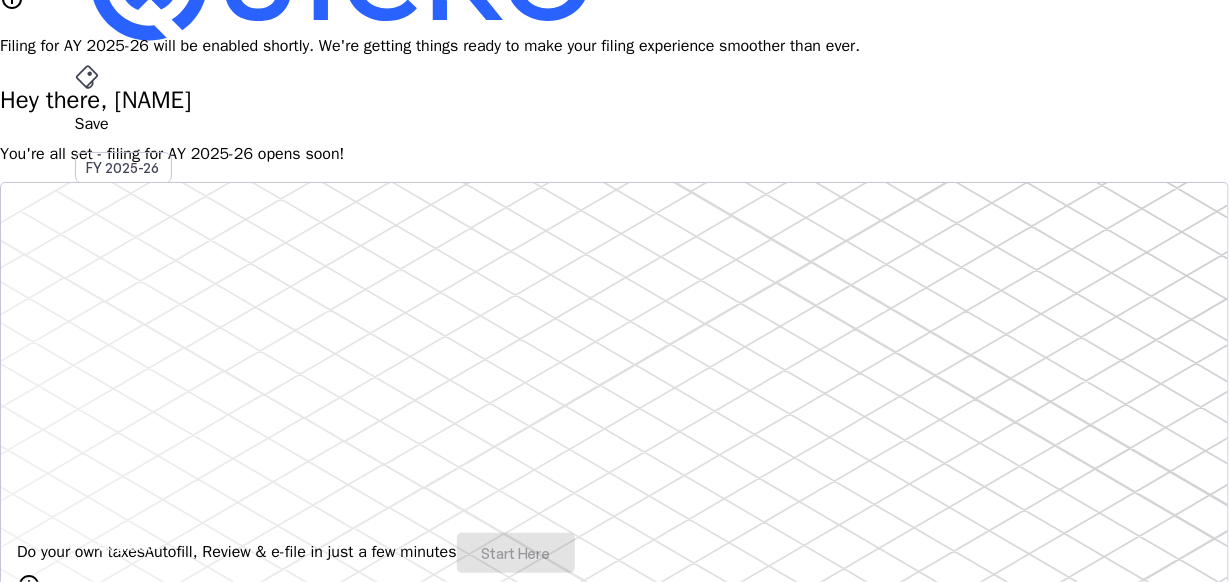 scroll, scrollTop: 0, scrollLeft: 0, axis: both 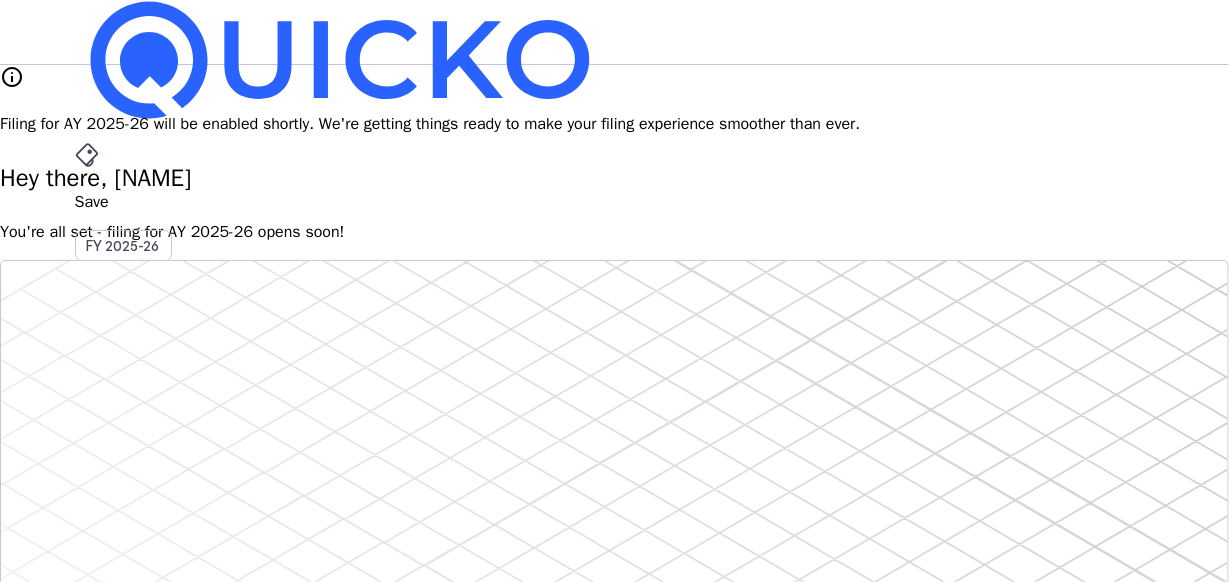 click on "AY 2025-26" at bounding box center (124, 452) 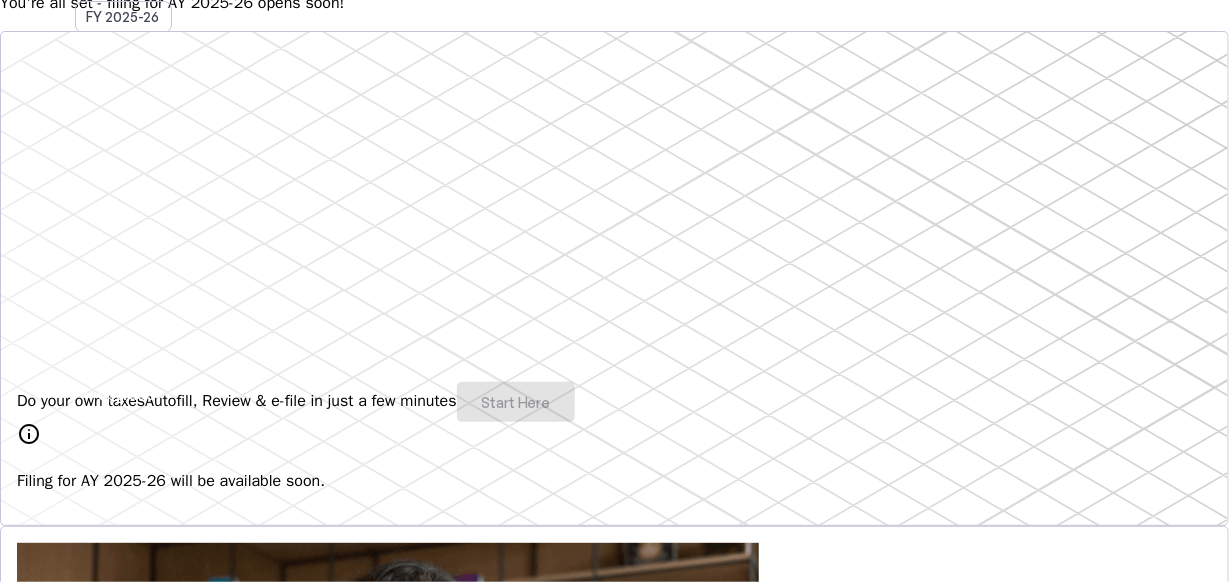 scroll, scrollTop: 232, scrollLeft: 0, axis: vertical 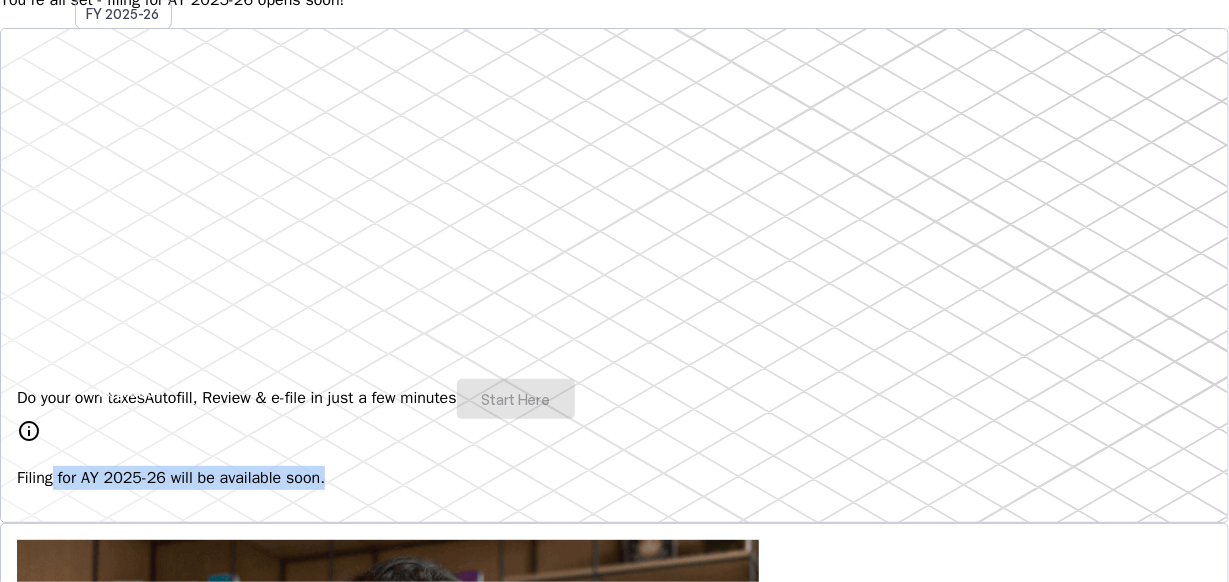drag, startPoint x: 145, startPoint y: 483, endPoint x: 363, endPoint y: 482, distance: 218.00229 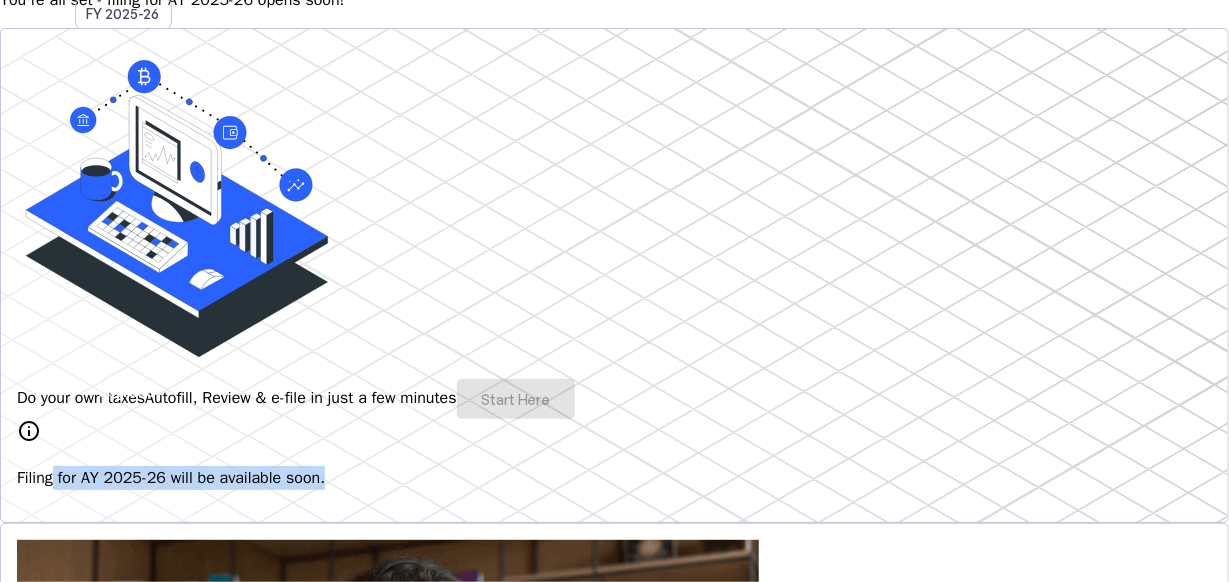click on "info Filing for AY 2025-26 will be available soon." at bounding box center (614, 454) 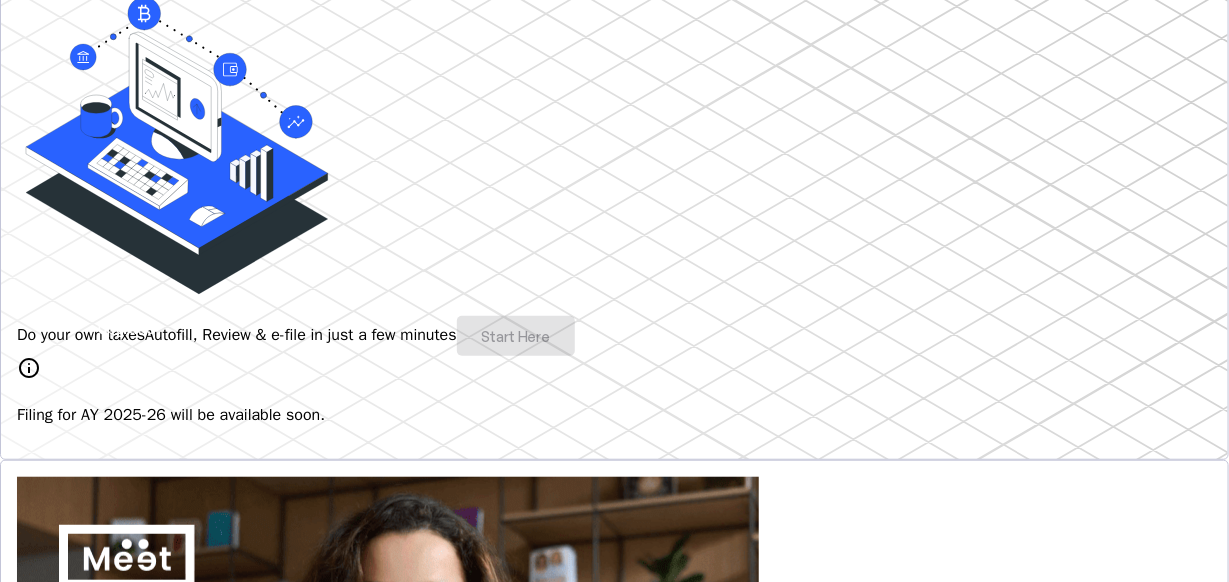 scroll, scrollTop: 0, scrollLeft: 0, axis: both 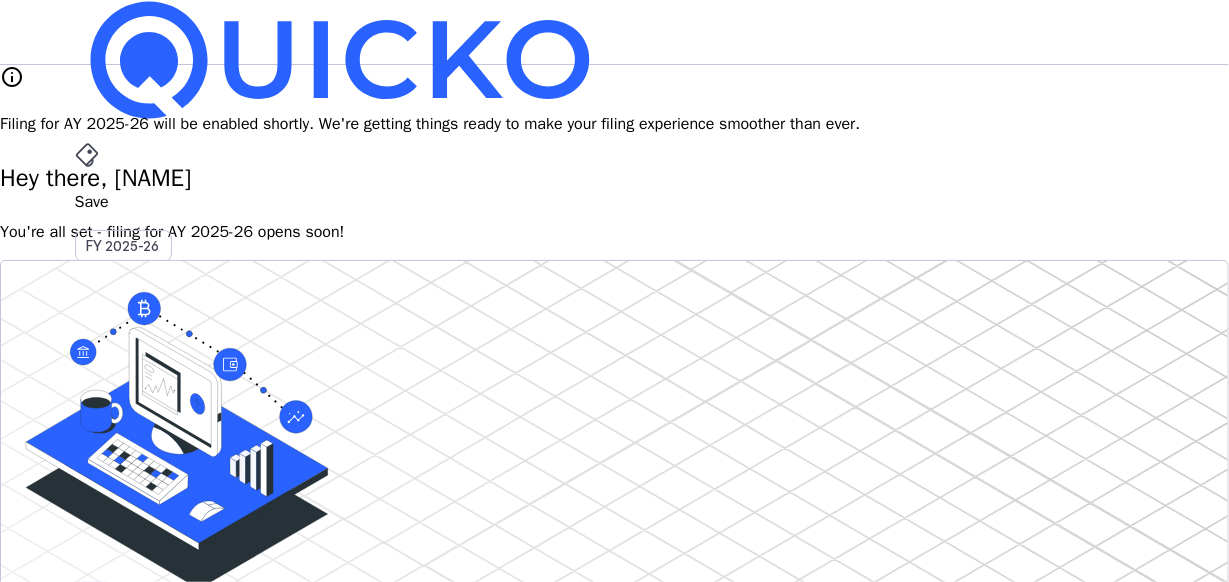 click on "More" at bounding box center (615, 496) 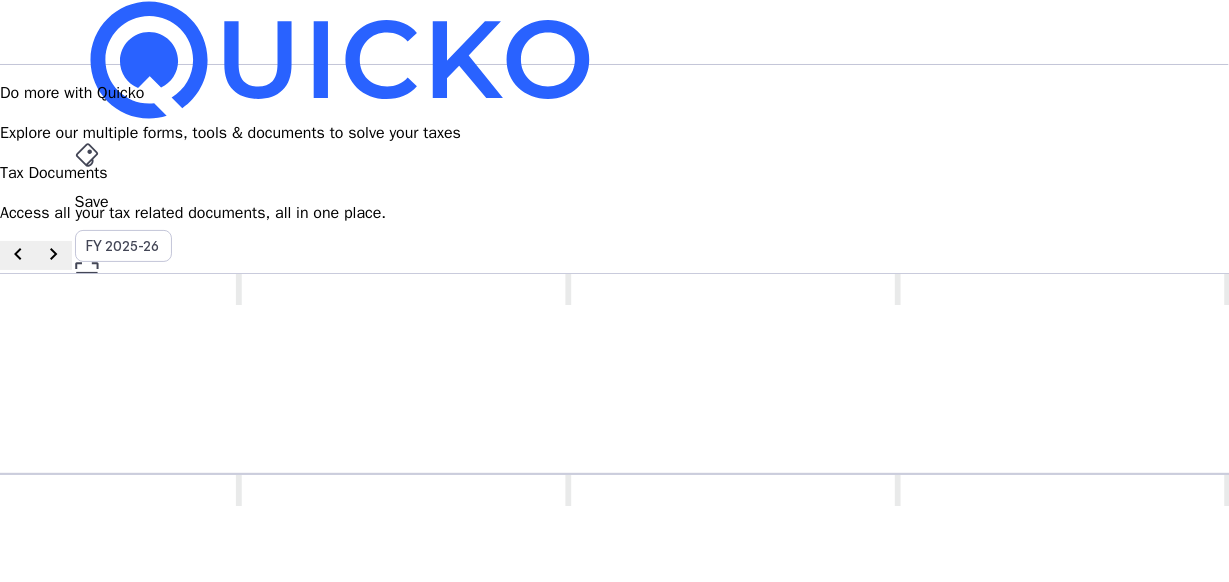 scroll, scrollTop: 1, scrollLeft: 0, axis: vertical 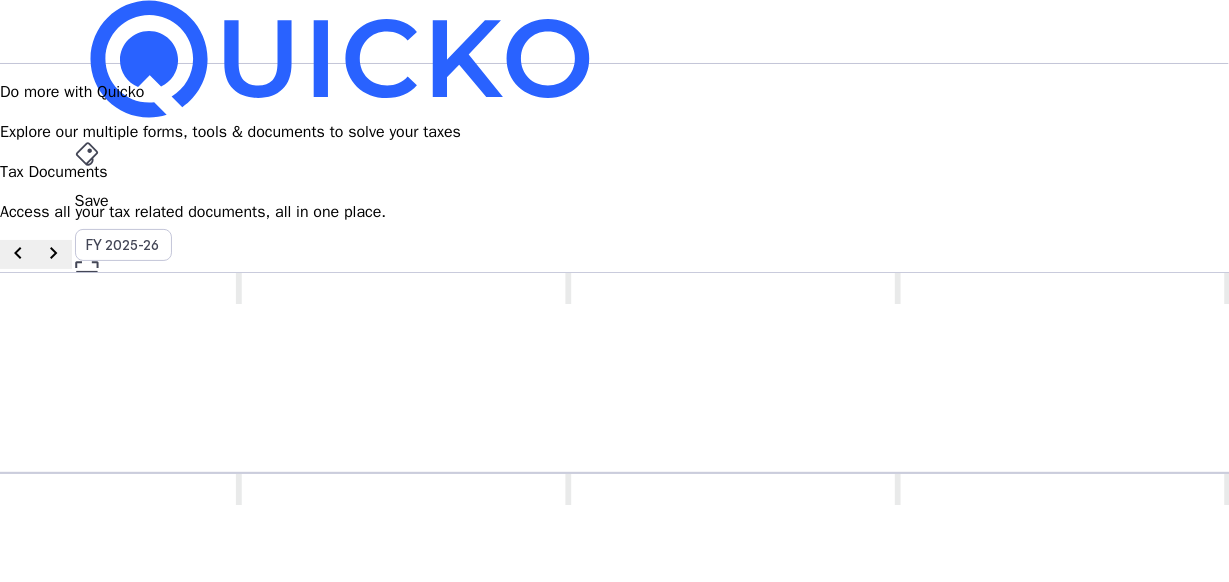 click on "Tax Documents" at bounding box center [615, 495] 